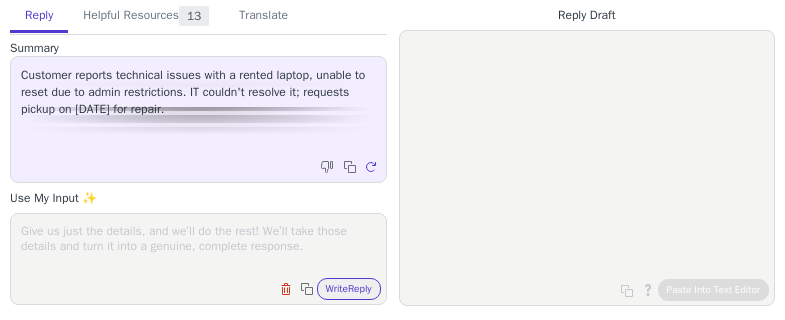 scroll, scrollTop: 0, scrollLeft: 0, axis: both 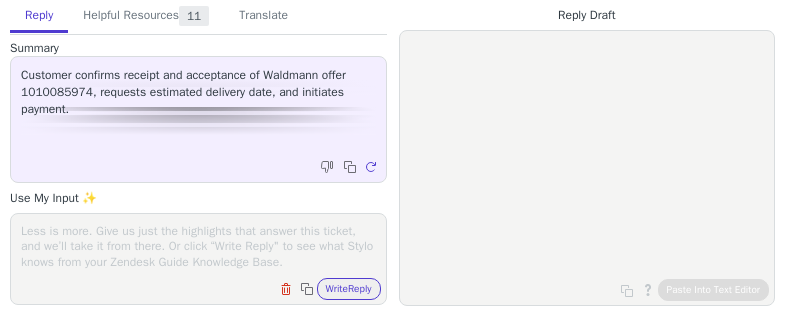 click at bounding box center [198, 246] 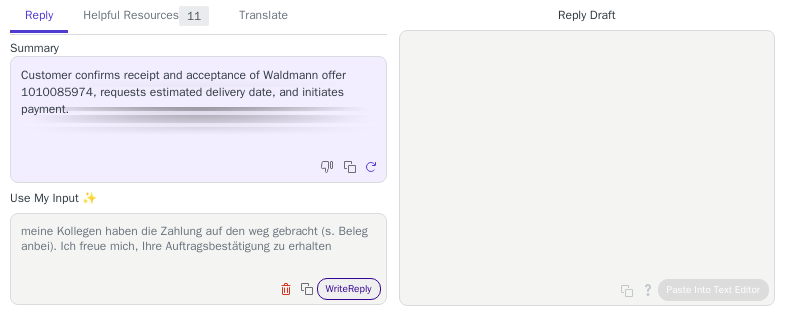 type on "meine Kollegen haben die Zahlung auf den weg gebracht (s. Beleg anbei). Ich freue mich, Ihre Auftragsbestätigung zu erhalten" 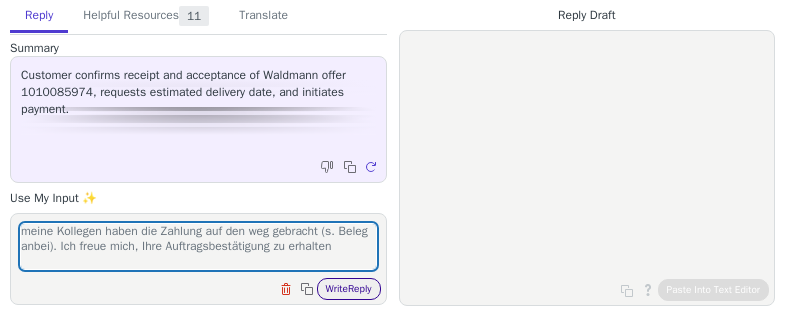 click on "Write  Reply" at bounding box center [349, 289] 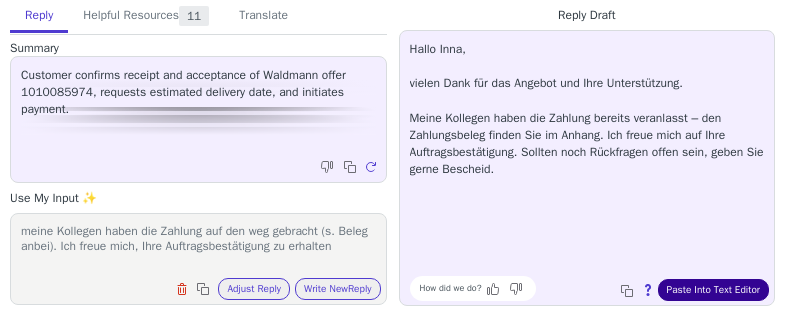 click on "Paste Into Text Editor" at bounding box center [713, 290] 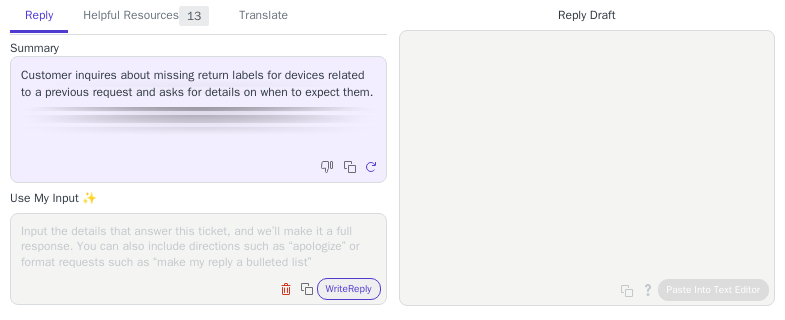 scroll, scrollTop: 0, scrollLeft: 0, axis: both 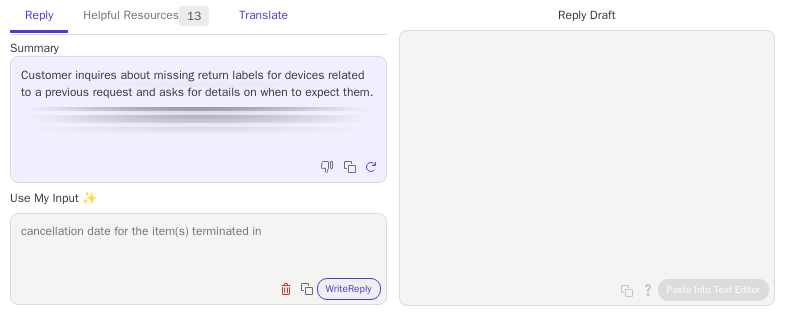 paste on "CP-2025-00603" 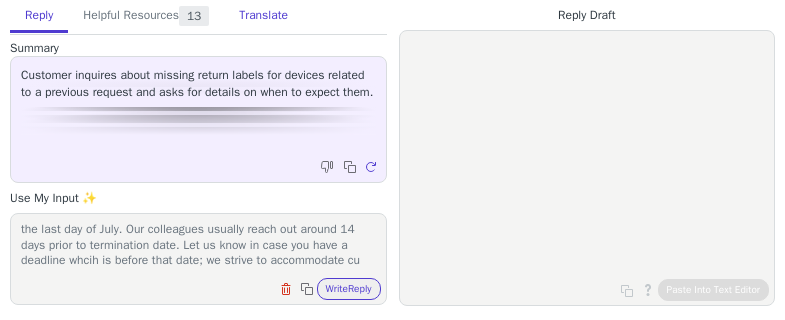 scroll, scrollTop: 32, scrollLeft: 0, axis: vertical 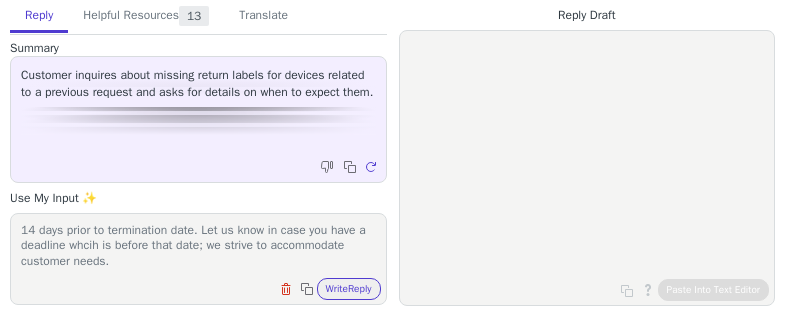 click on "cancellation date for the item(s) terminated in CP-2025-00603 is the last day of [MONTH]. Our colleagues usually reach out around 14 days prior to termination date. Let us know in case you have a deadline whcih is before that date; we strive to accommodate customer needs." at bounding box center [198, 246] 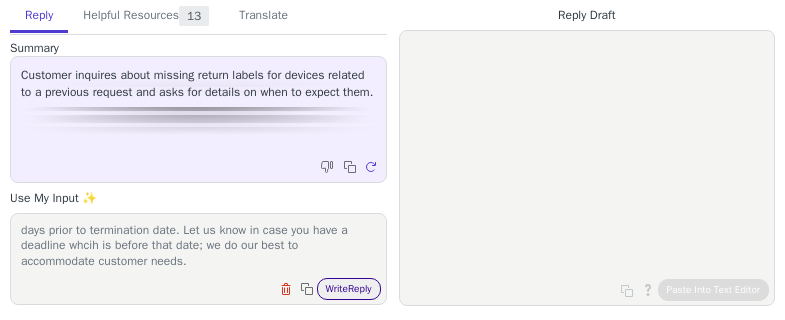 type on "cancellation date for the item(s) terminated in CP-2025-00603 is the last day of July. Our colleagues usually reach out around 14 days prior to termination date. Let us know in case you have a deadline whcih is before that date; we do our best to accommodate customer needs." 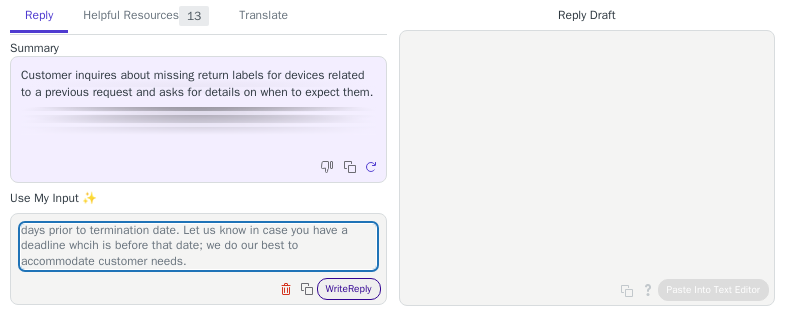 click on "Write  Reply" at bounding box center [349, 289] 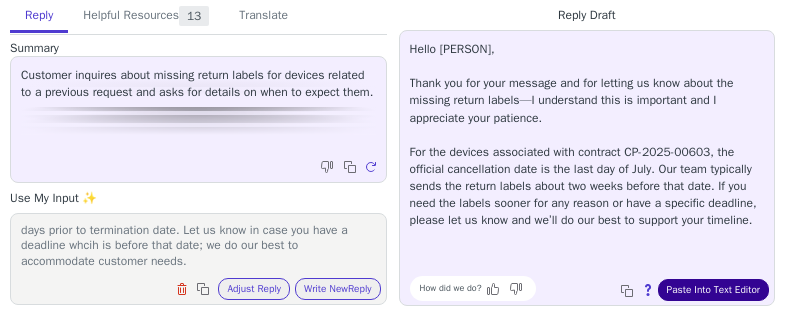 click on "Paste Into Text Editor" at bounding box center (713, 290) 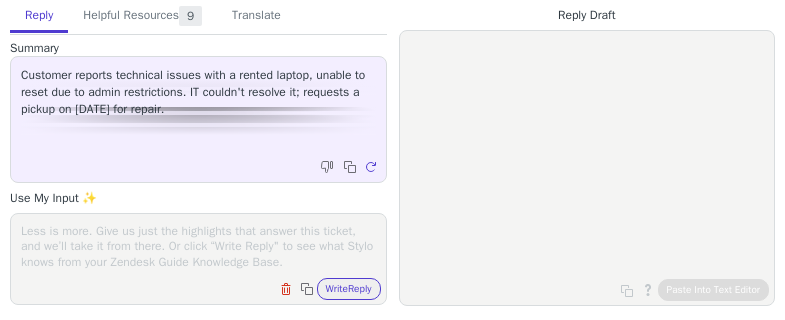 scroll, scrollTop: 0, scrollLeft: 0, axis: both 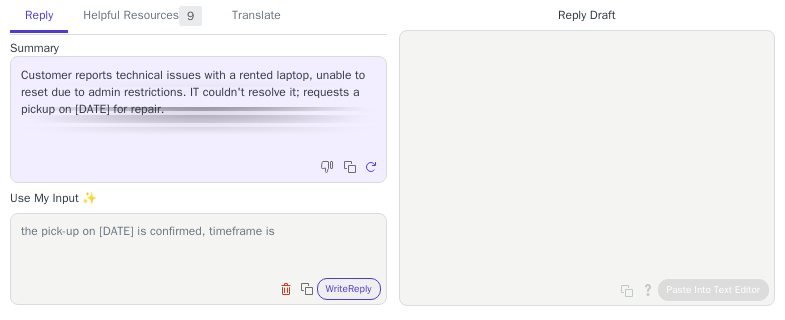 paste on "[TIME] - [TIME] Uhr" 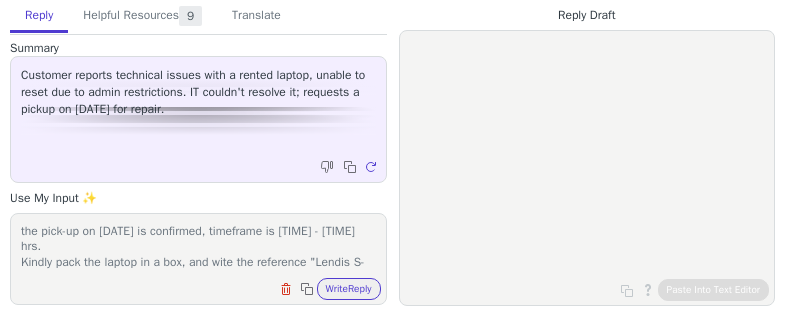 click on "the pick-up on [DATE] is confirmed, timeframe is [TIME] - [TIME] hrs.
Kindly pack the laptop in a box, and wite the reference "Lendis S-" at bounding box center [198, 246] 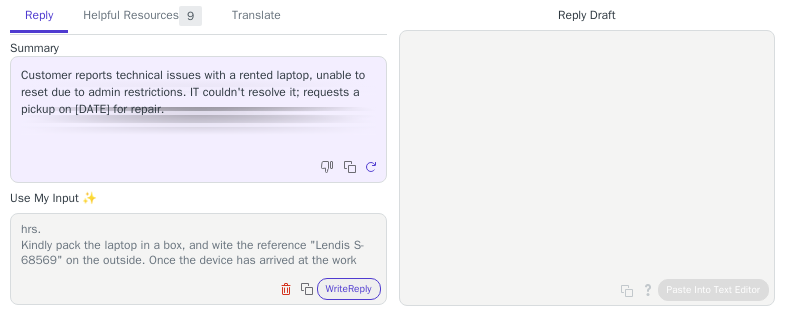scroll, scrollTop: 32, scrollLeft: 0, axis: vertical 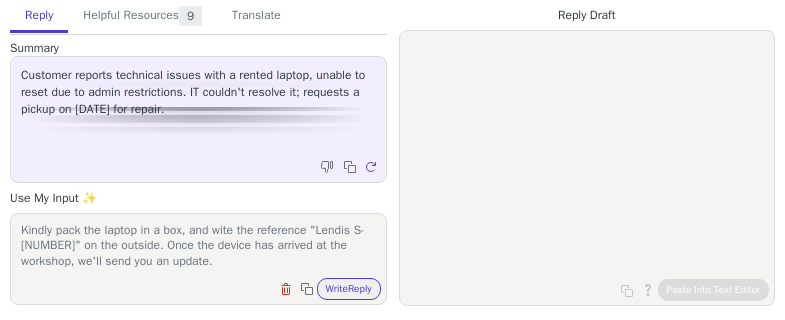 click on "the pick-up on 14 July is confirmed, timeframe is 10:00 - 14:00 hrs.
Kindly pack the laptop in a box, and wite the reference "Lendis S-68569" on the outside. Once the device has arrived at the workshop, we'll send you an update." at bounding box center [198, 246] 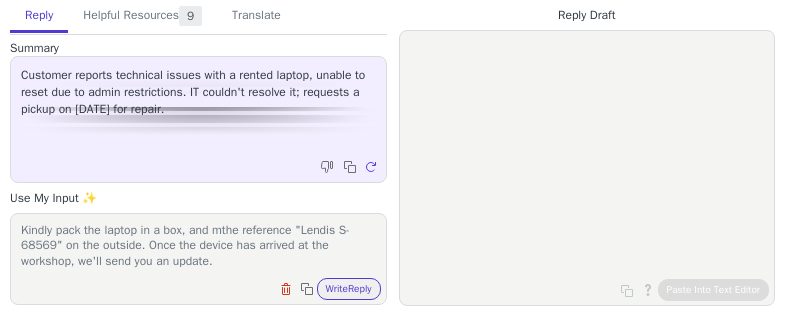 scroll, scrollTop: 29, scrollLeft: 0, axis: vertical 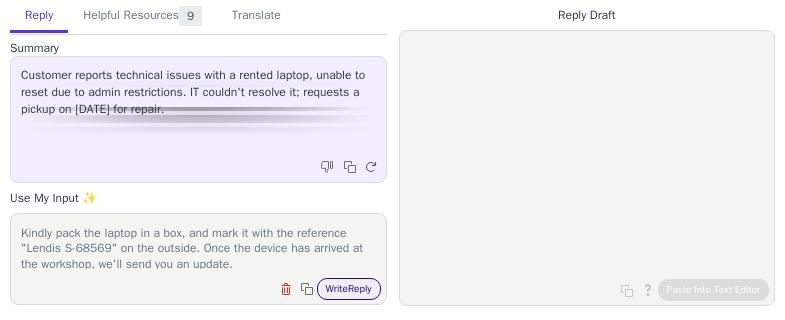 type on "the pick-up on 14 July is confirmed, timeframe is 10:00 - 14:00 hrs.
Kindly pack the laptop in a box, and mark it with the reference "Lendis S-68569" on the outside. Once the device has arrived at the workshop, we'll send you an update." 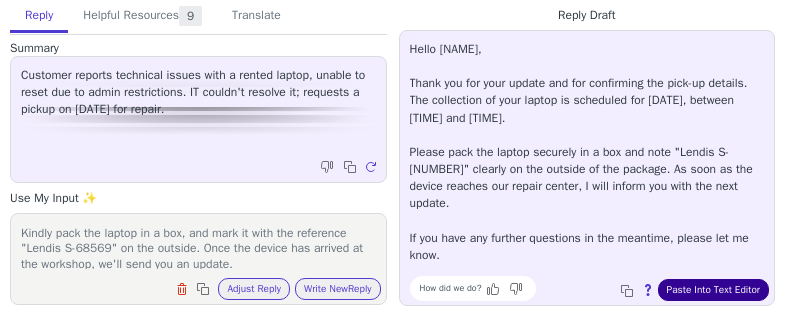 click on "Paste Into Text Editor" at bounding box center (713, 290) 